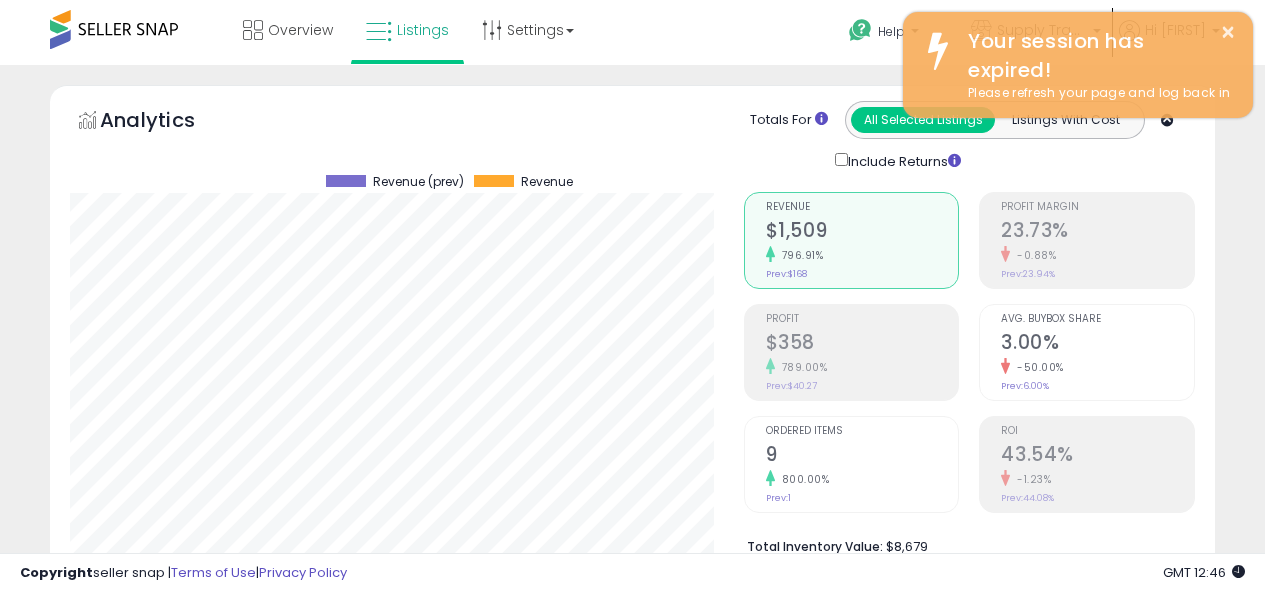 select on "**********" 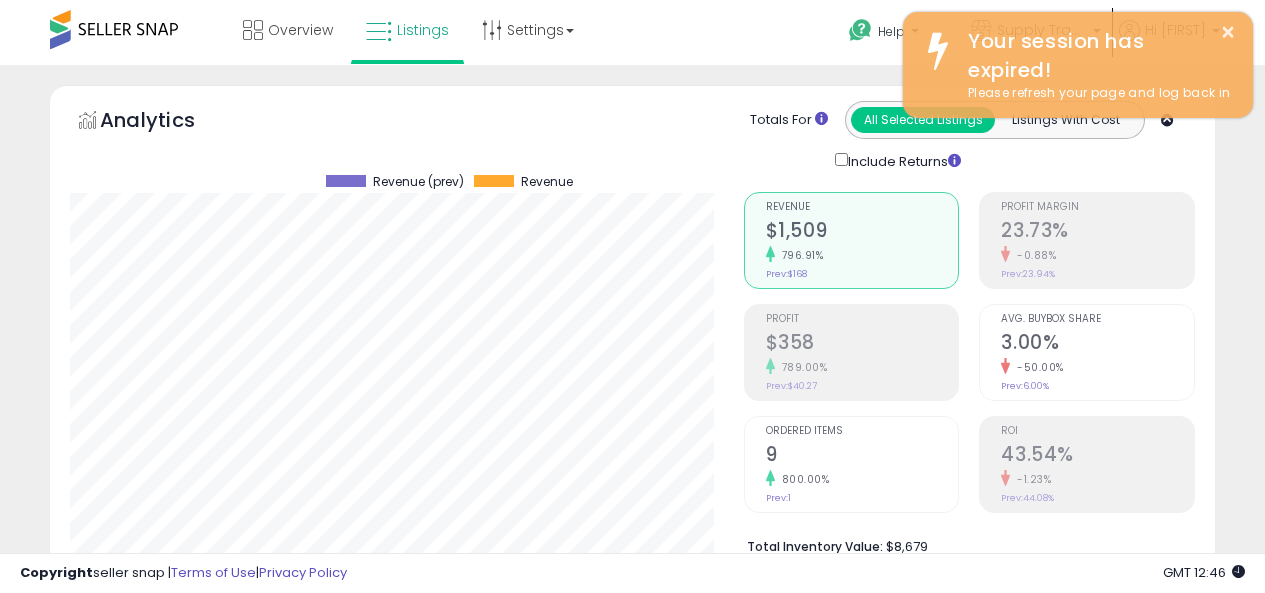 click on "**********" at bounding box center (632, 703) 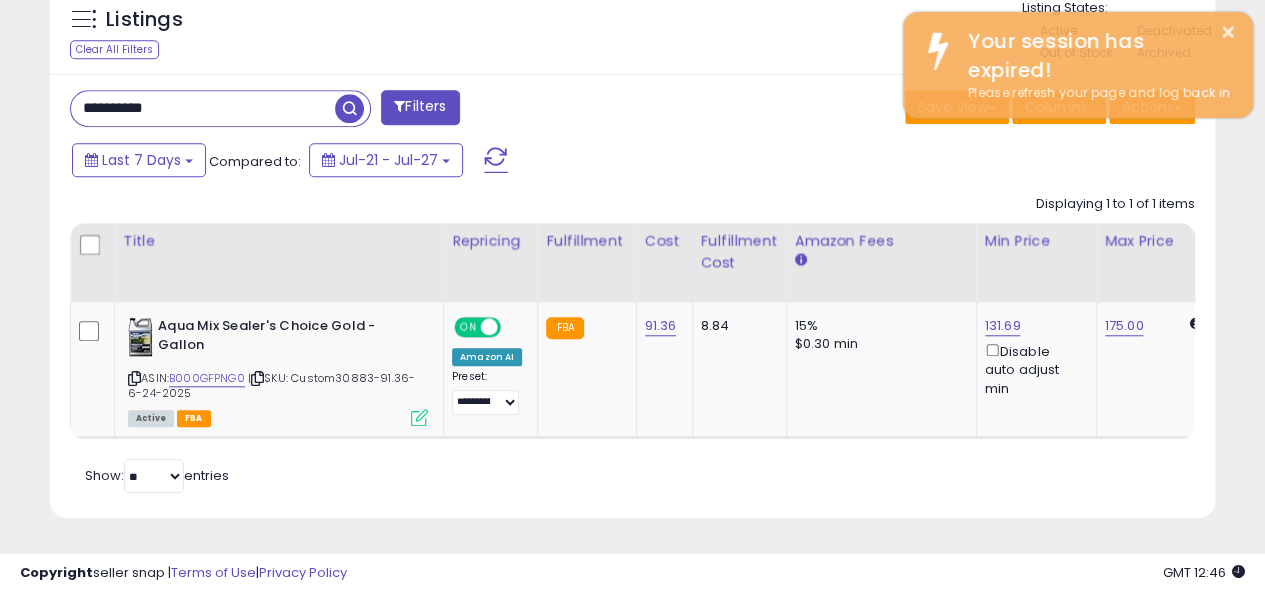 scroll, scrollTop: 761, scrollLeft: 0, axis: vertical 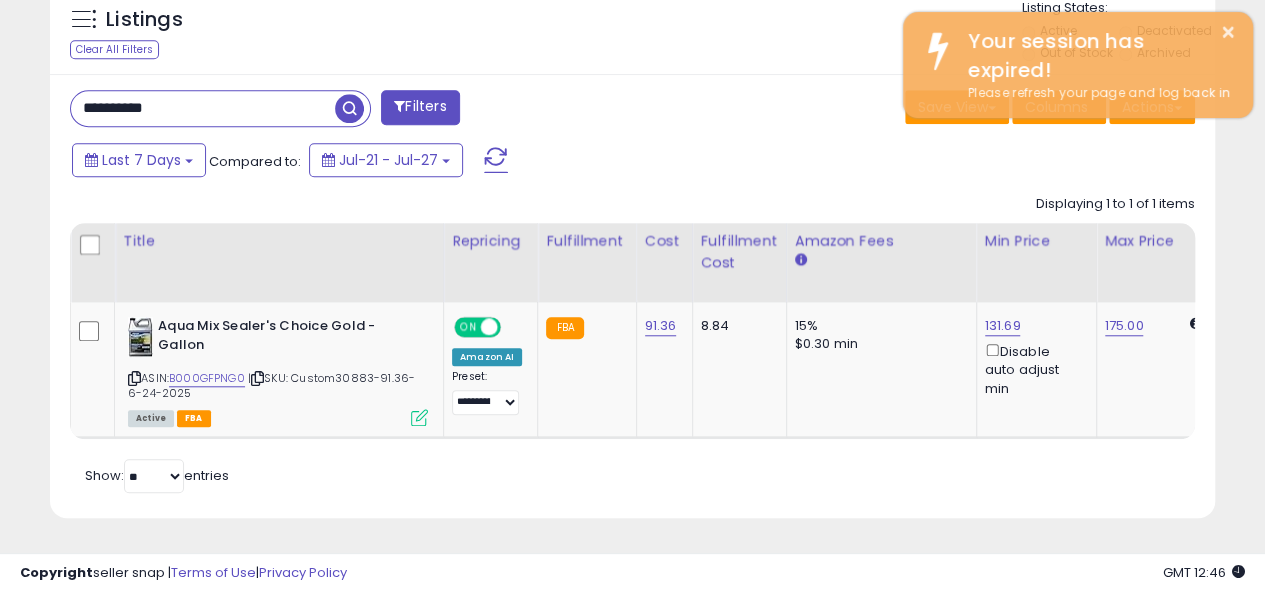 type on "**********" 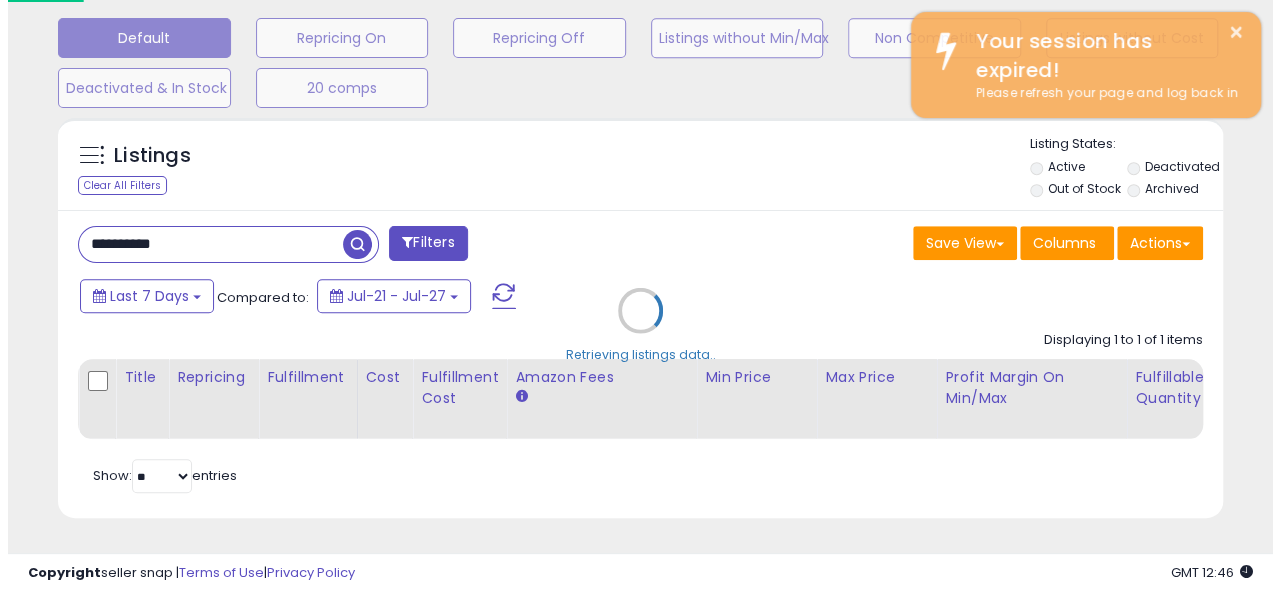 scroll, scrollTop: 625, scrollLeft: 0, axis: vertical 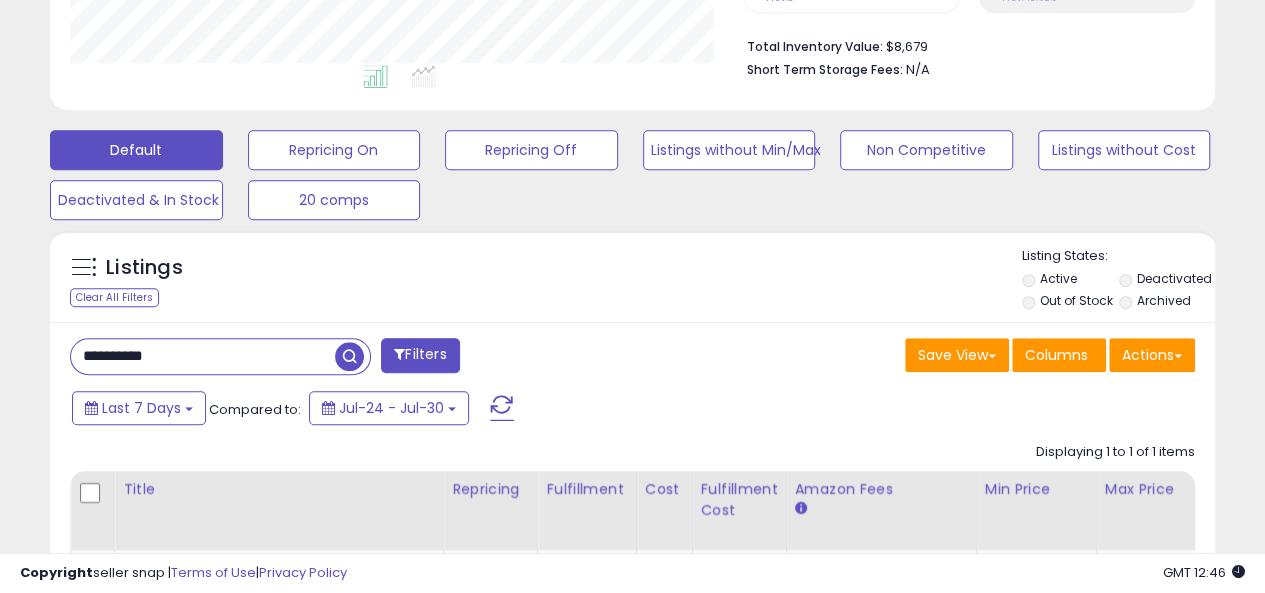 drag, startPoint x: 196, startPoint y: 351, endPoint x: 0, endPoint y: 360, distance: 196.20653 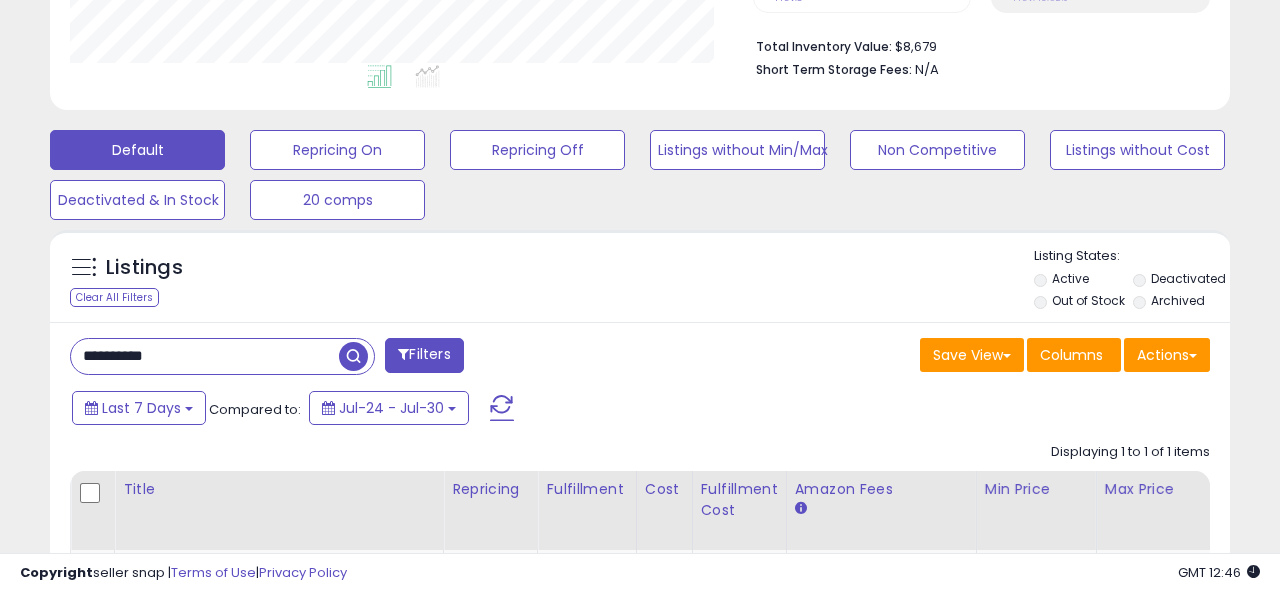 scroll, scrollTop: 999590, scrollLeft: 999317, axis: both 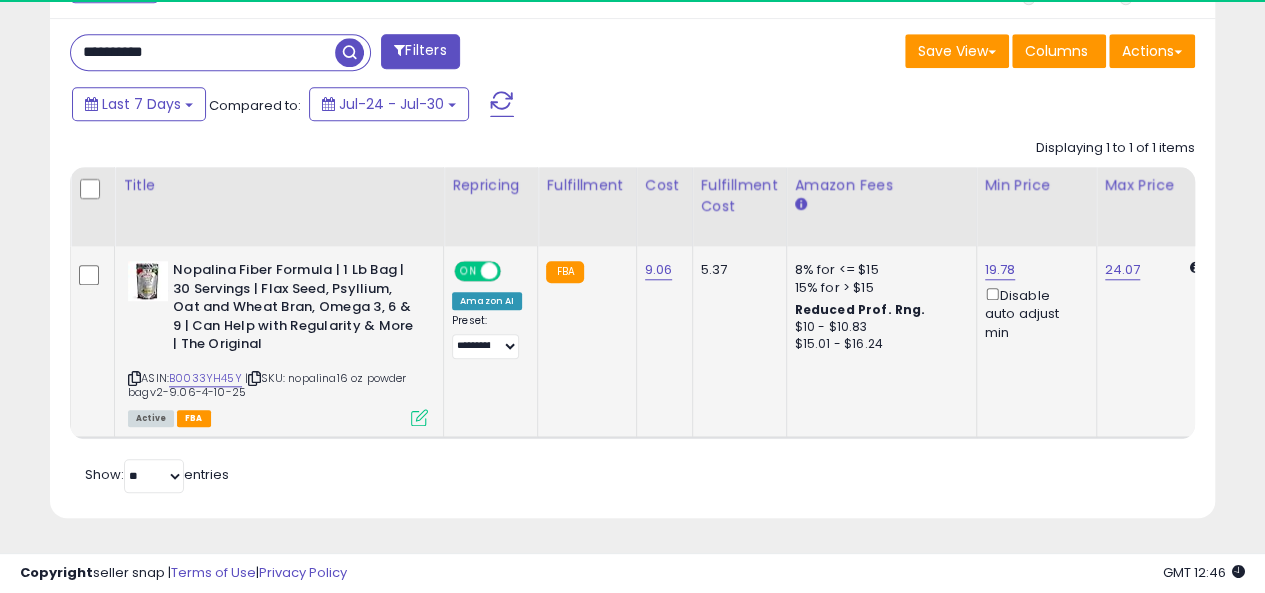 click at bounding box center (419, 417) 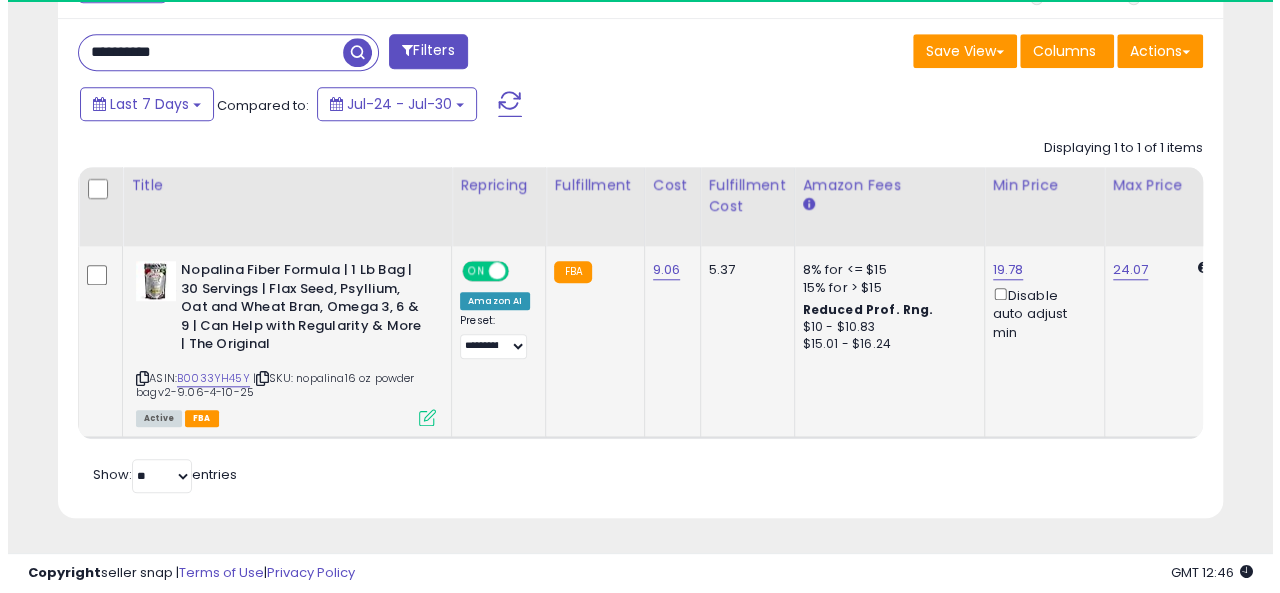 scroll, scrollTop: 410, scrollLeft: 682, axis: both 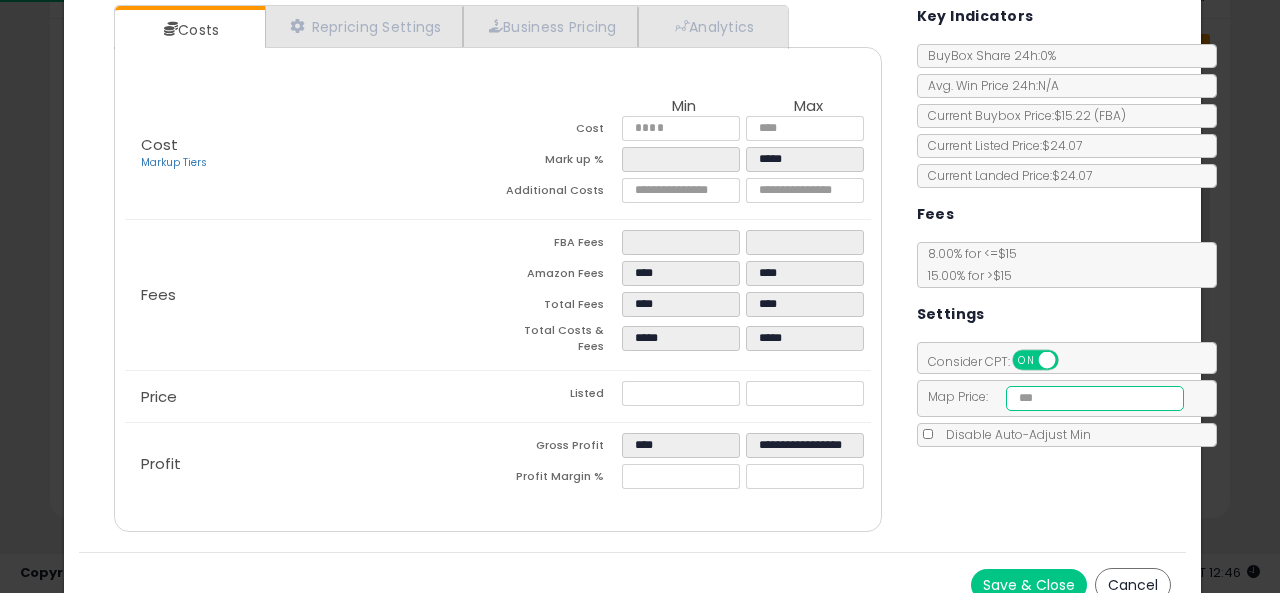 drag, startPoint x: 1081, startPoint y: 386, endPoint x: 912, endPoint y: 397, distance: 169.3576 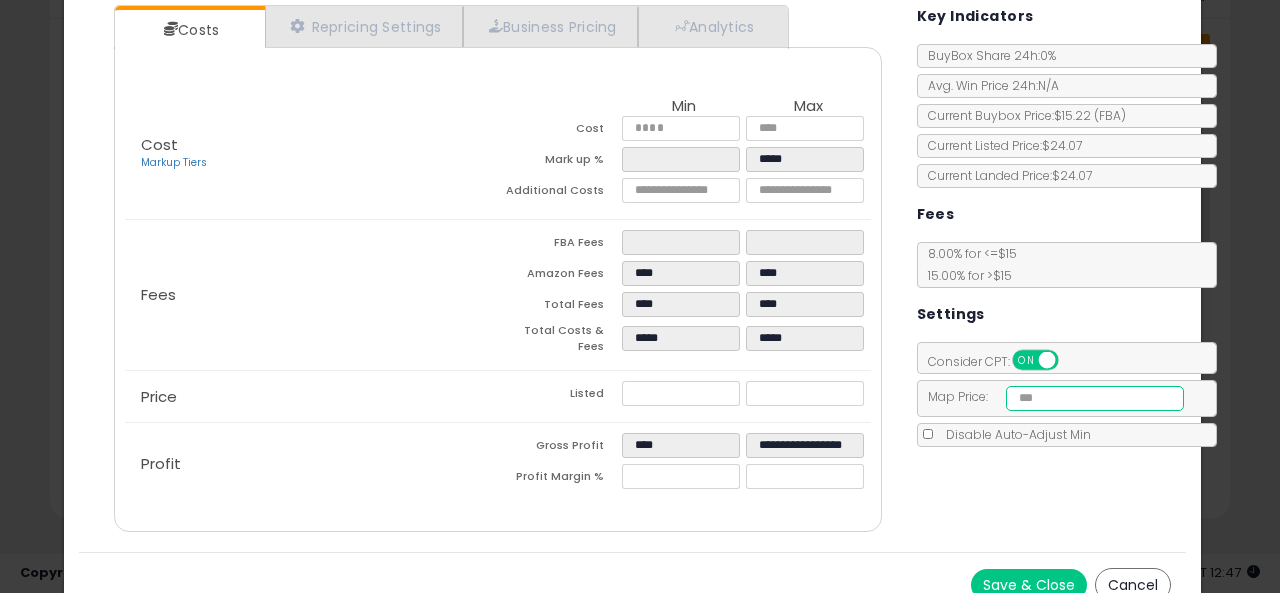 type on "*****" 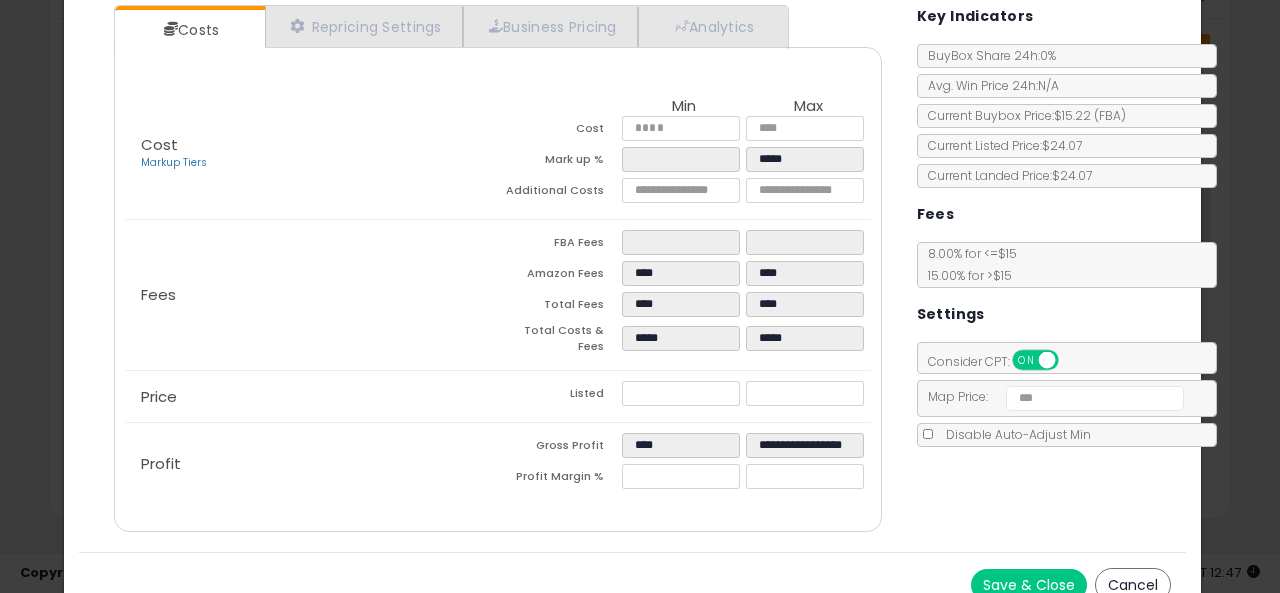 click on "Cost
Markup Tiers
Min
Max
Cost
****
****
Mark up %
*****
*****
Additional Costs
****
****
Fees" at bounding box center (497, 289) 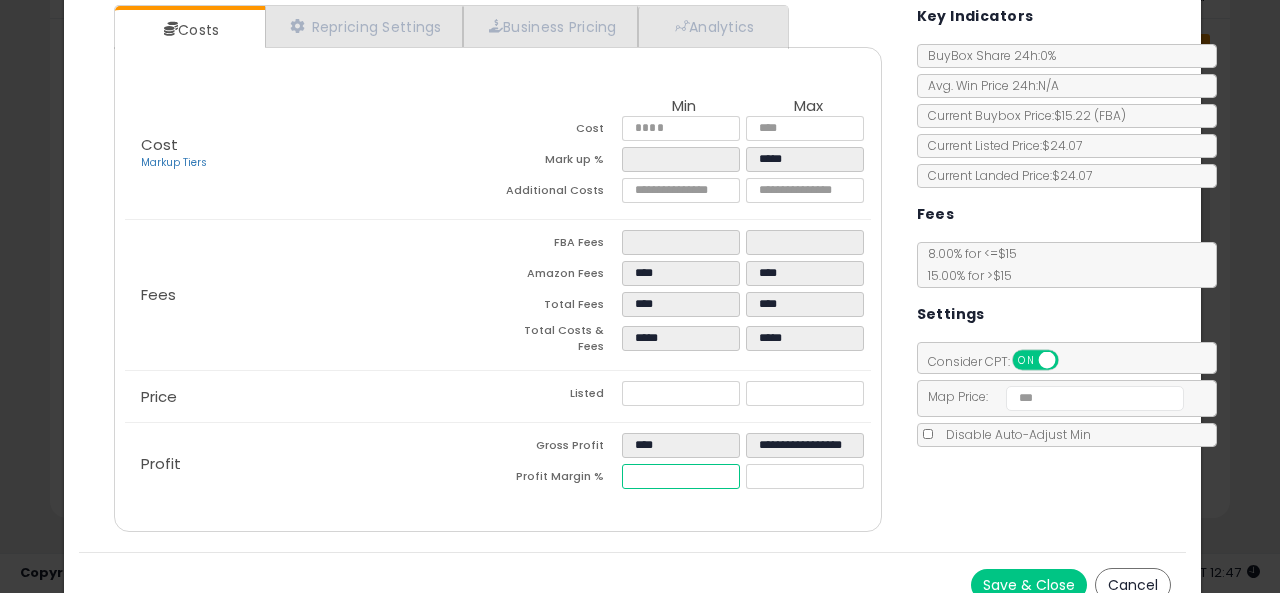 drag, startPoint x: 663, startPoint y: 477, endPoint x: 536, endPoint y: 463, distance: 127.769325 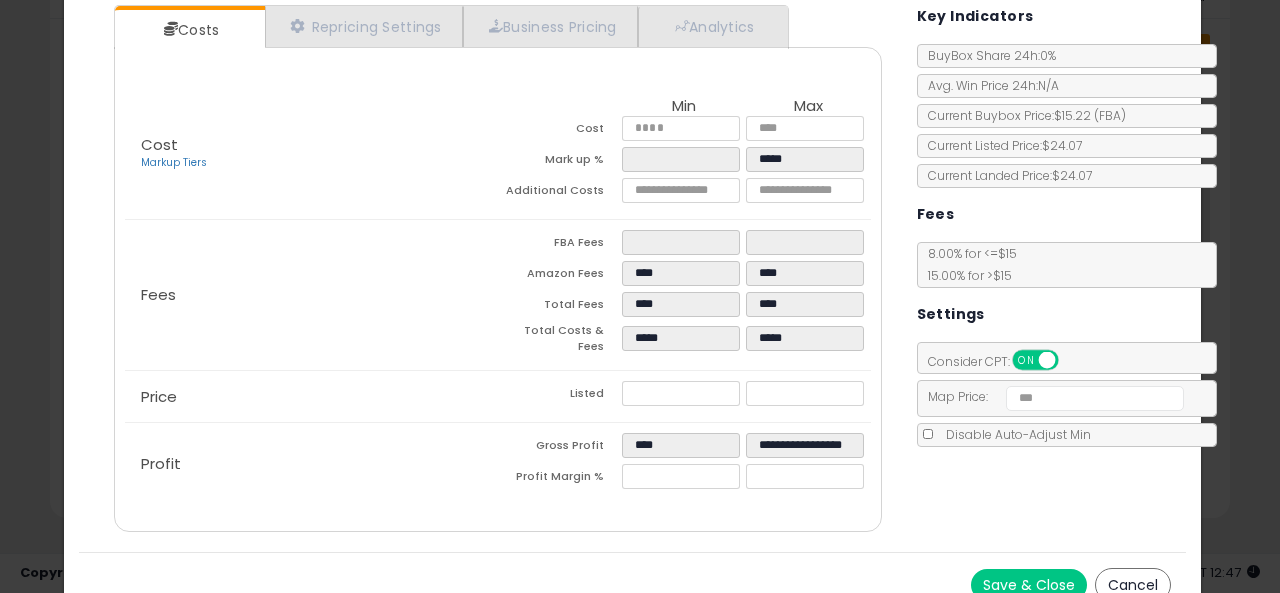 type on "****" 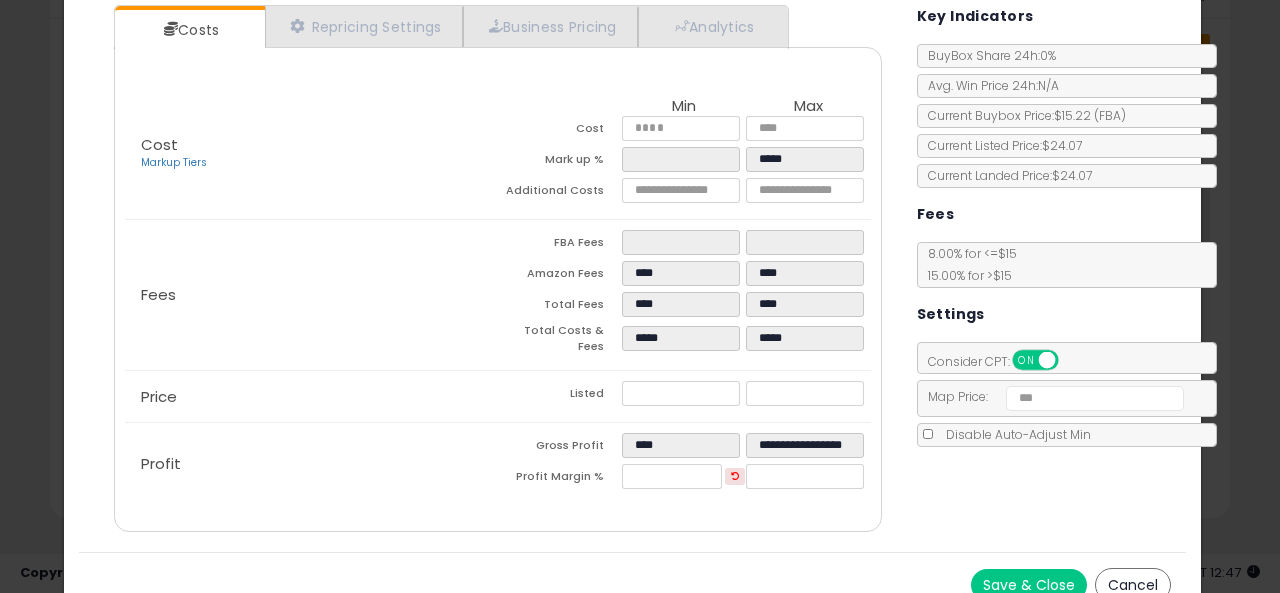 click on "Save & Close" at bounding box center [1029, 585] 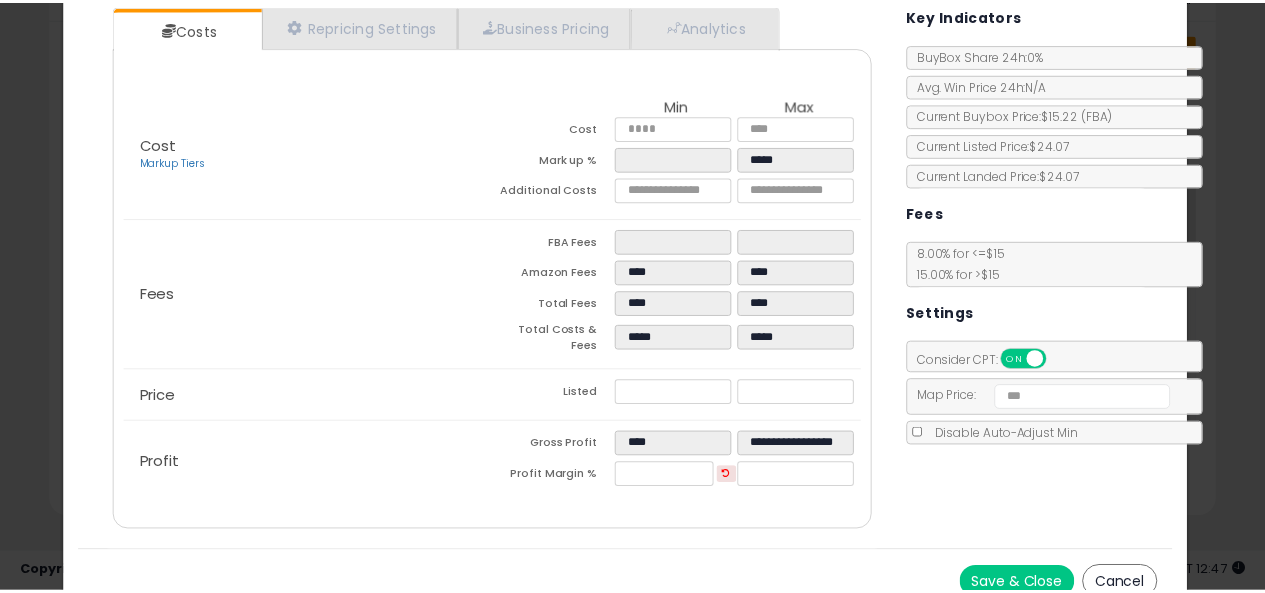 scroll, scrollTop: 0, scrollLeft: 0, axis: both 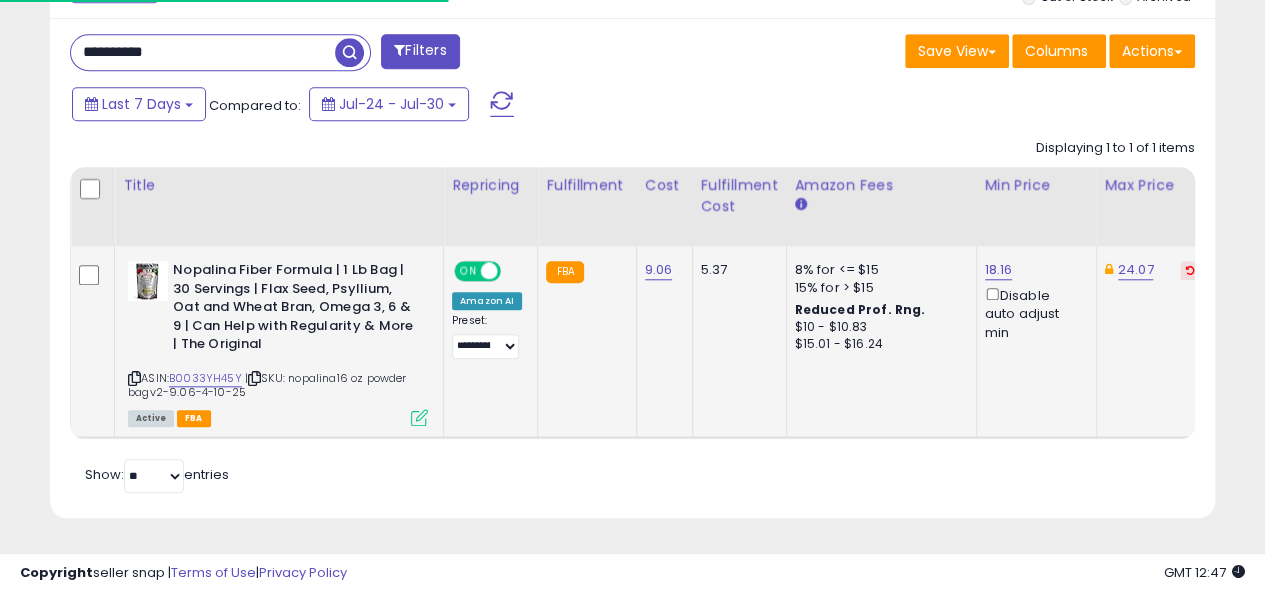 click at bounding box center [419, 417] 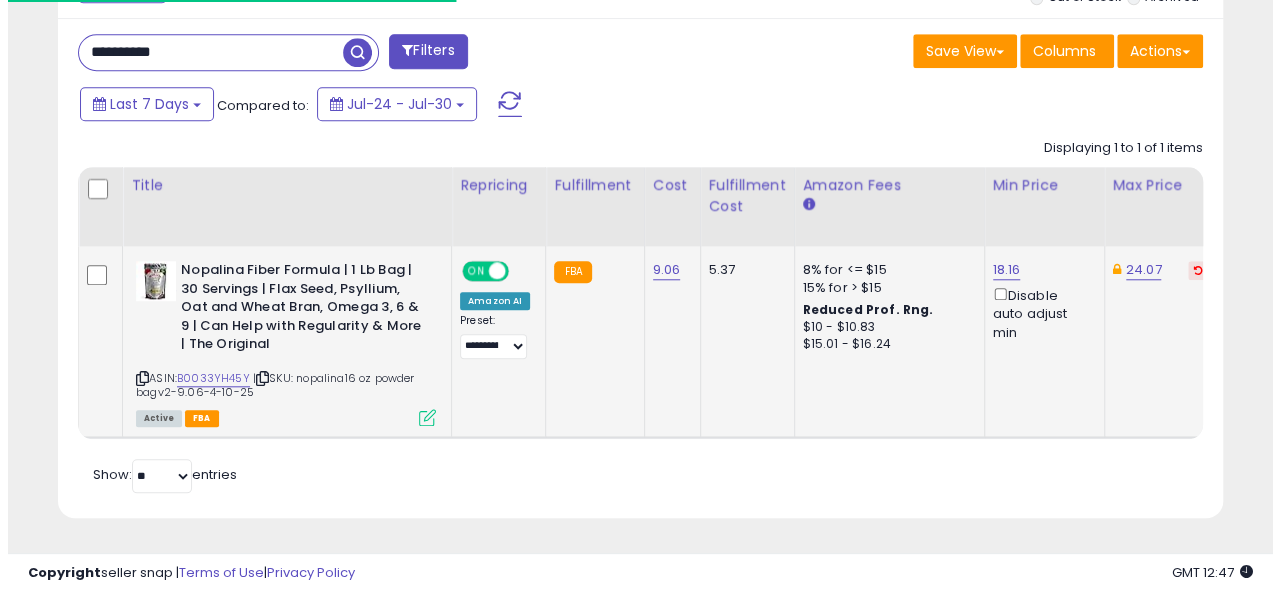 scroll, scrollTop: 999590, scrollLeft: 999317, axis: both 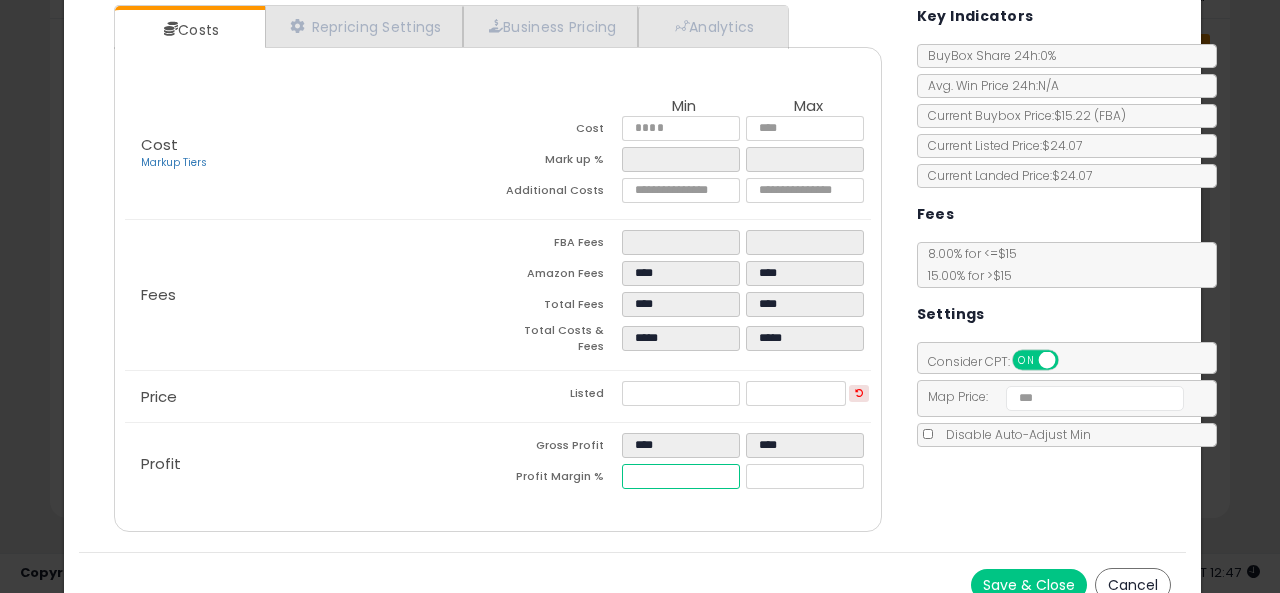 drag, startPoint x: 676, startPoint y: 468, endPoint x: 604, endPoint y: 465, distance: 72.06247 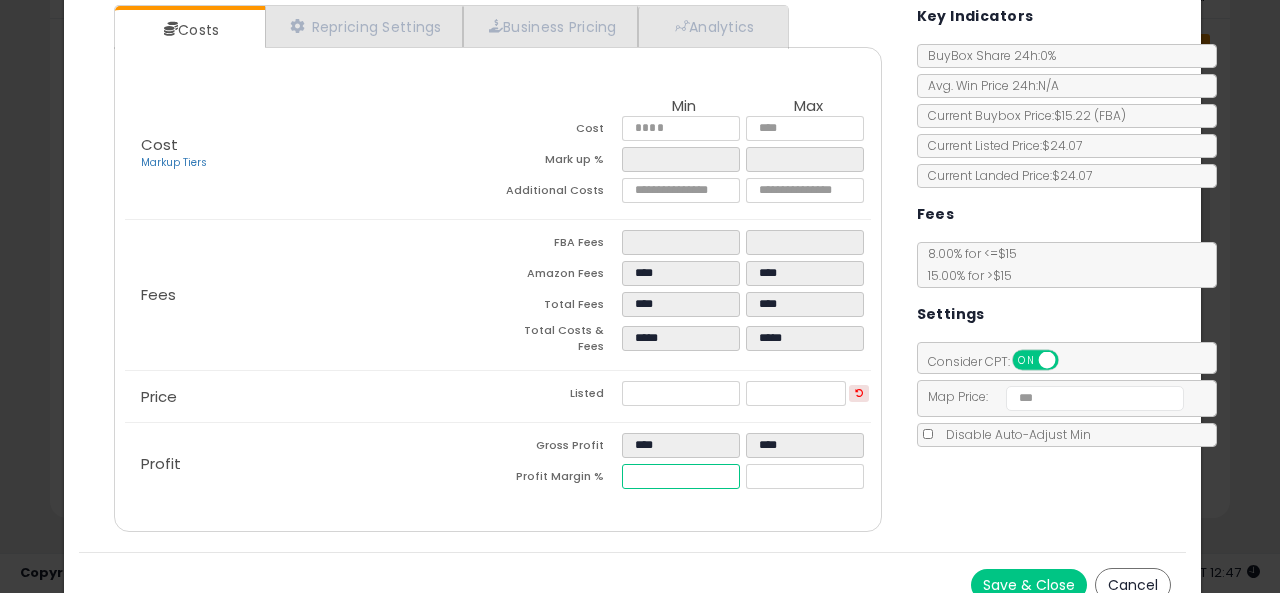 type on "***" 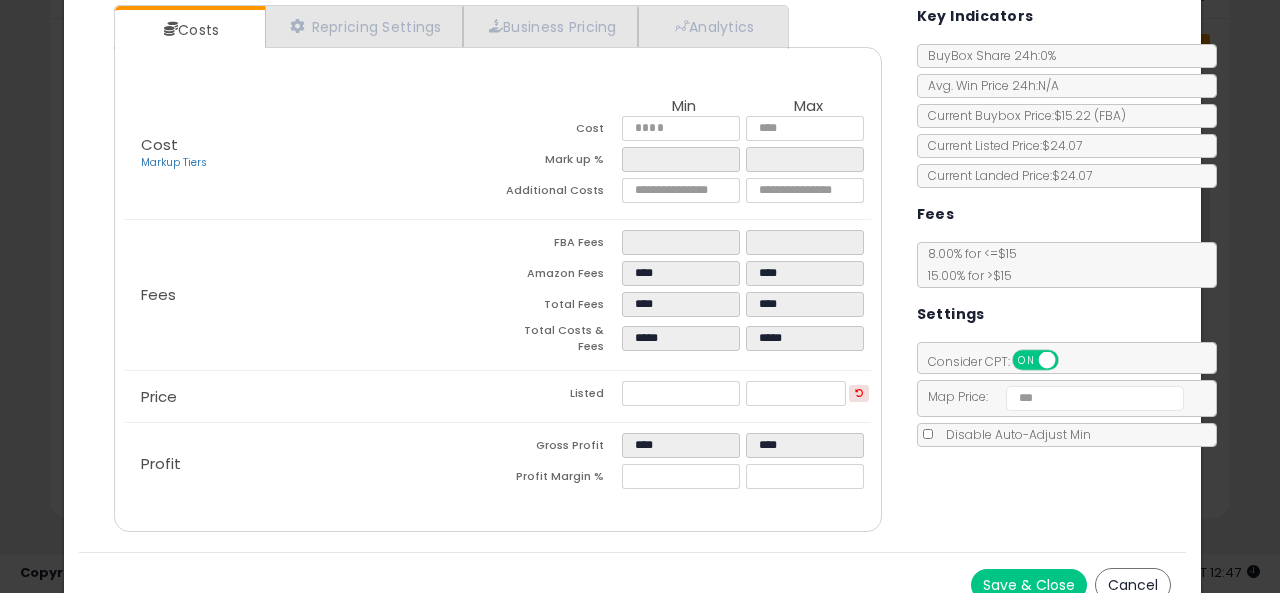 type on "******" 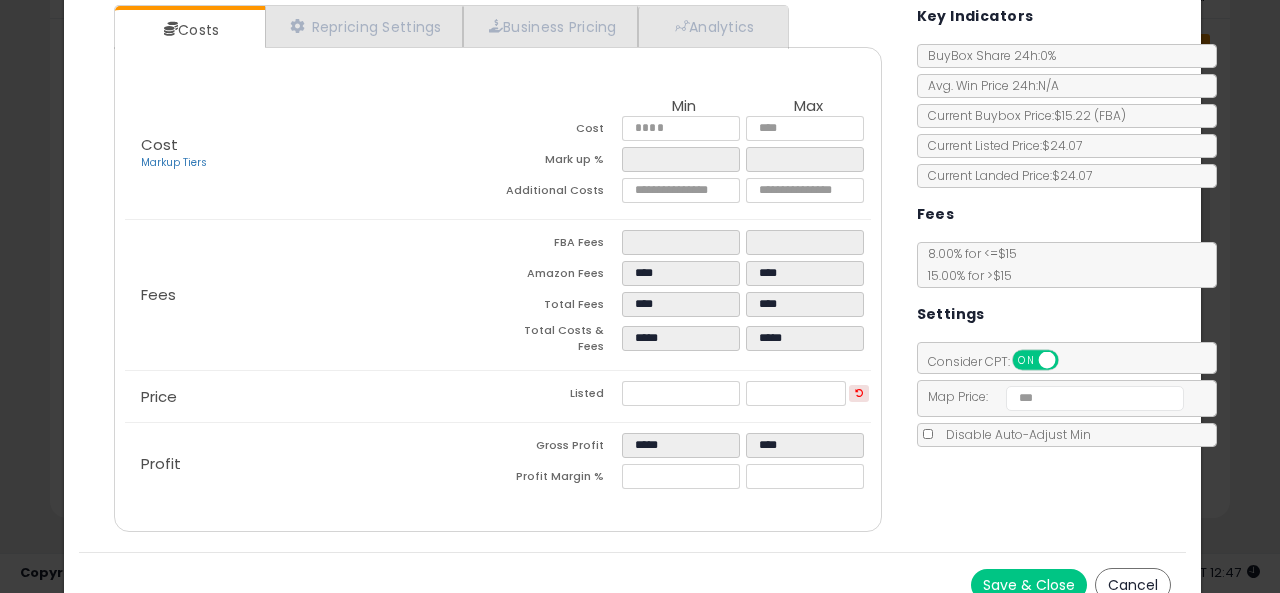 type on "******" 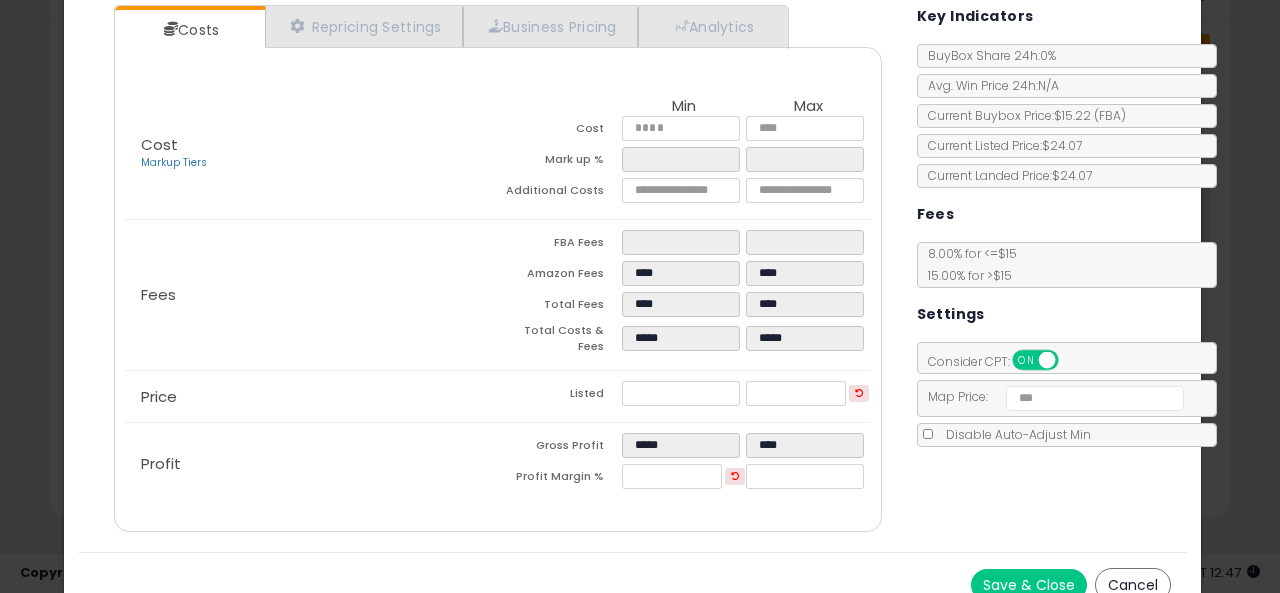 click on "Save & Close" at bounding box center (1029, 585) 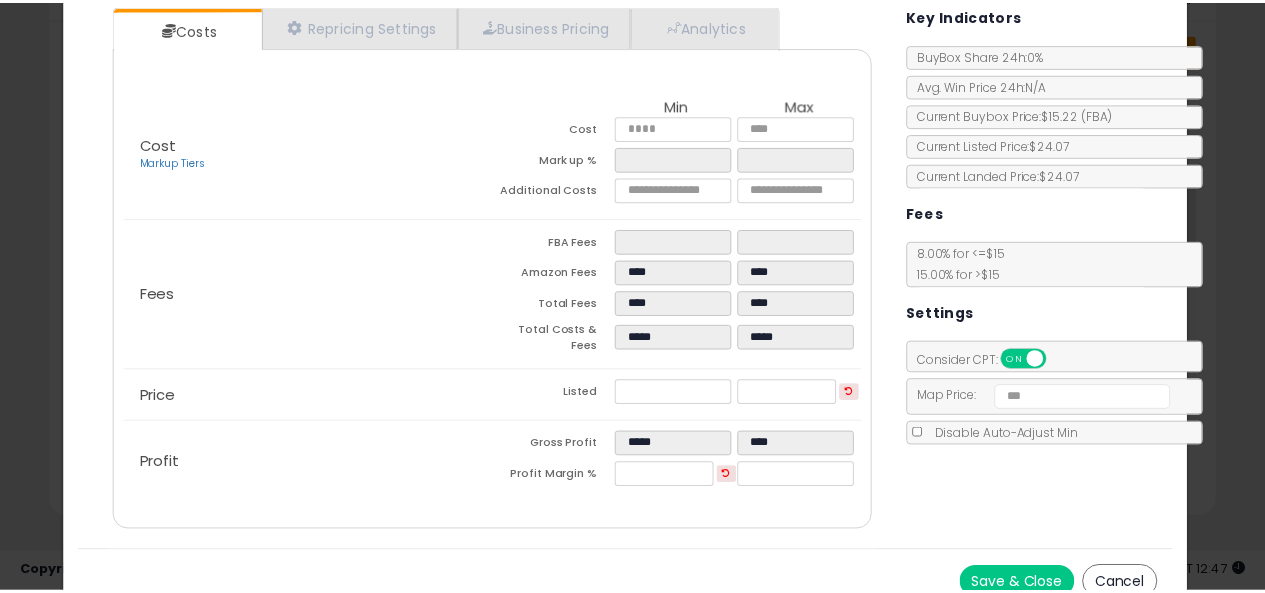 scroll, scrollTop: 0, scrollLeft: 0, axis: both 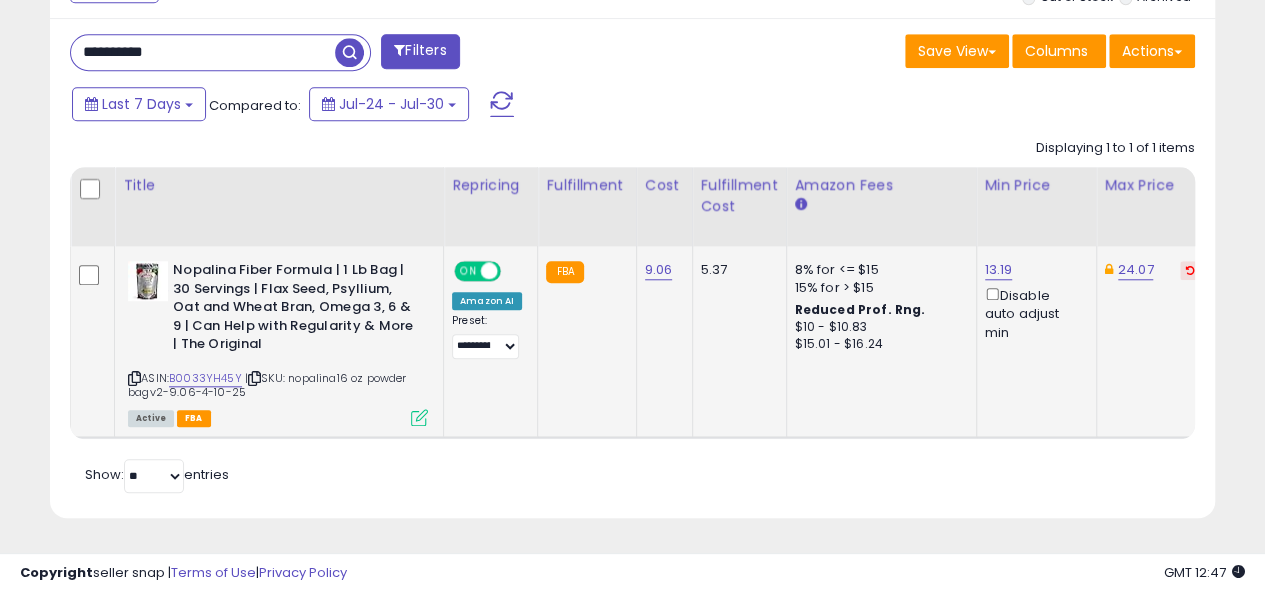 click at bounding box center [419, 417] 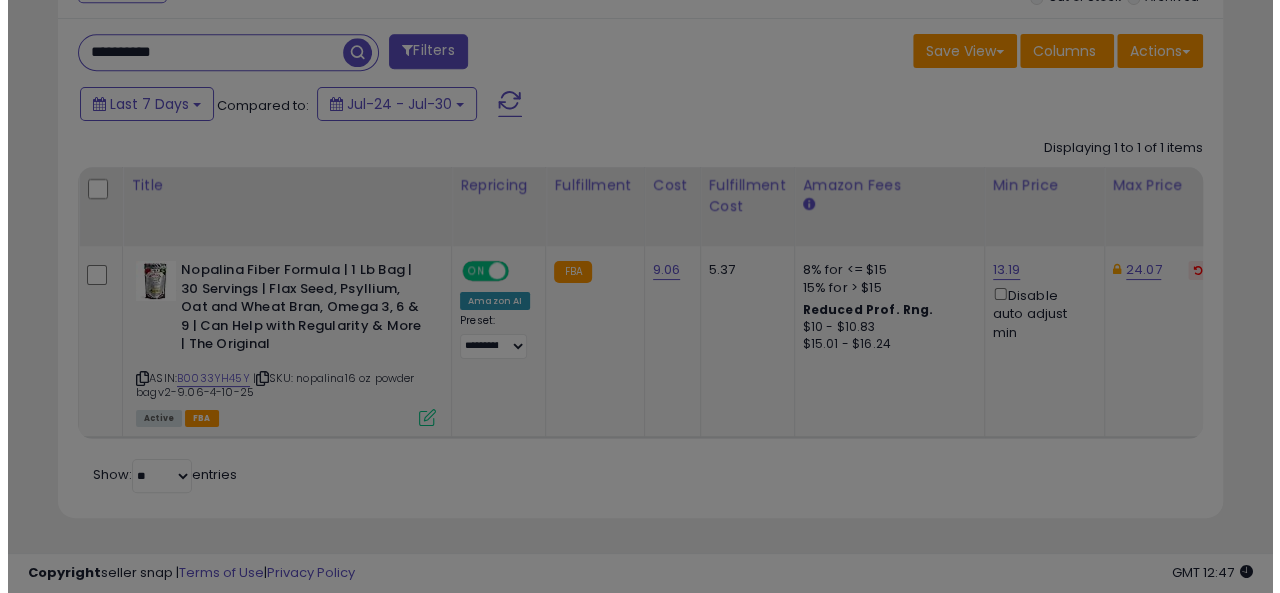 scroll, scrollTop: 999590, scrollLeft: 999317, axis: both 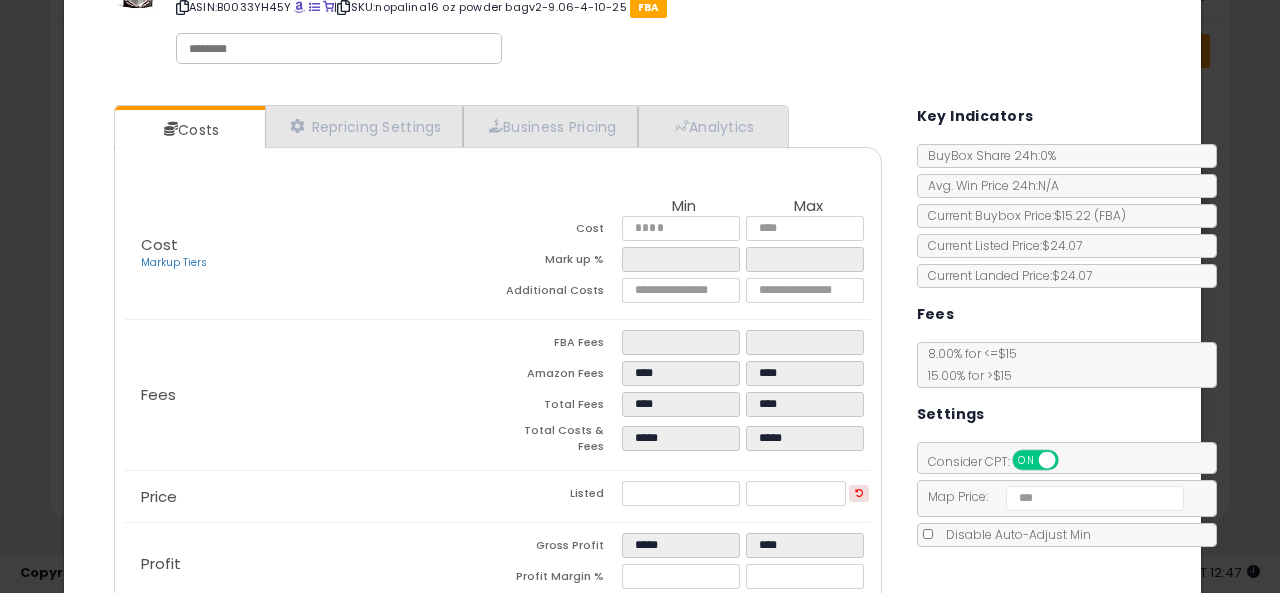 click on "× Close
Nopalina Fiber Formula | 1 Lb Bag | 30 Servings | Flax Seed, Psyllium, Oat and Wheat Bran, Omega 3, 6 & 9 | Can Help with Regularity & More | The Original
ASIN:  B0033YH45Y
|
SKU:  nopalina16 oz powder bagv2-9.06-4-10-25
FBA
Repricing:
ON   OFF" 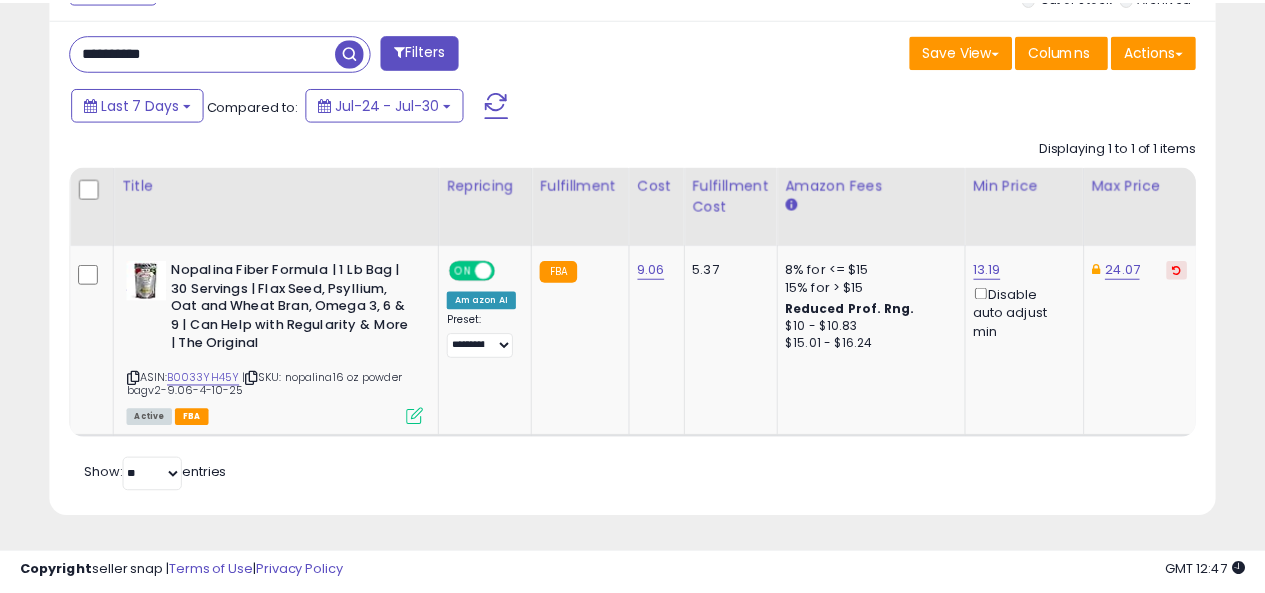 scroll, scrollTop: 410, scrollLeft: 674, axis: both 